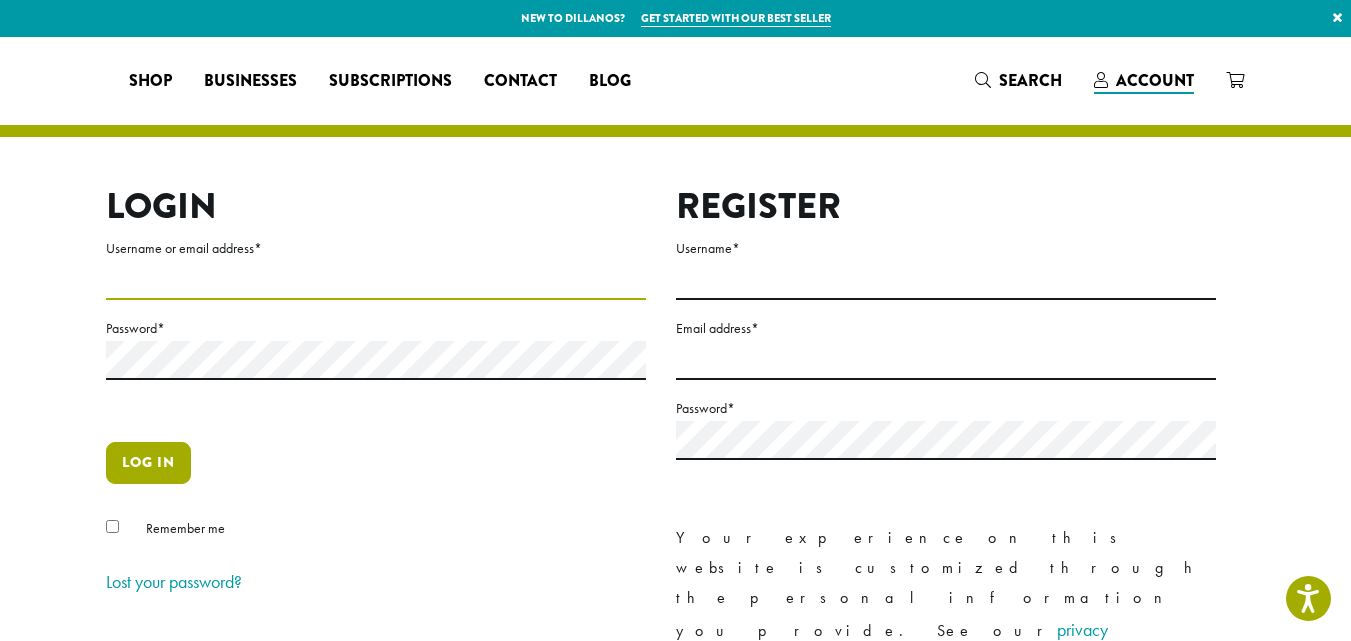 type on "**********" 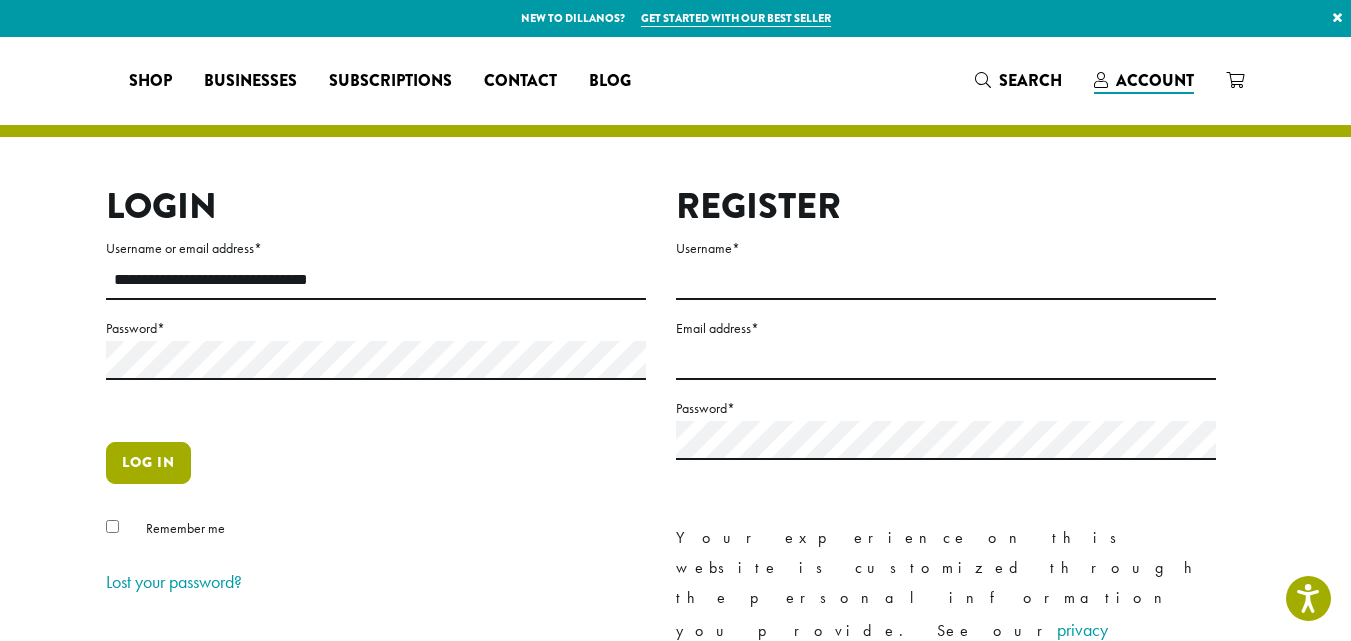 click on "Log in" at bounding box center (148, 463) 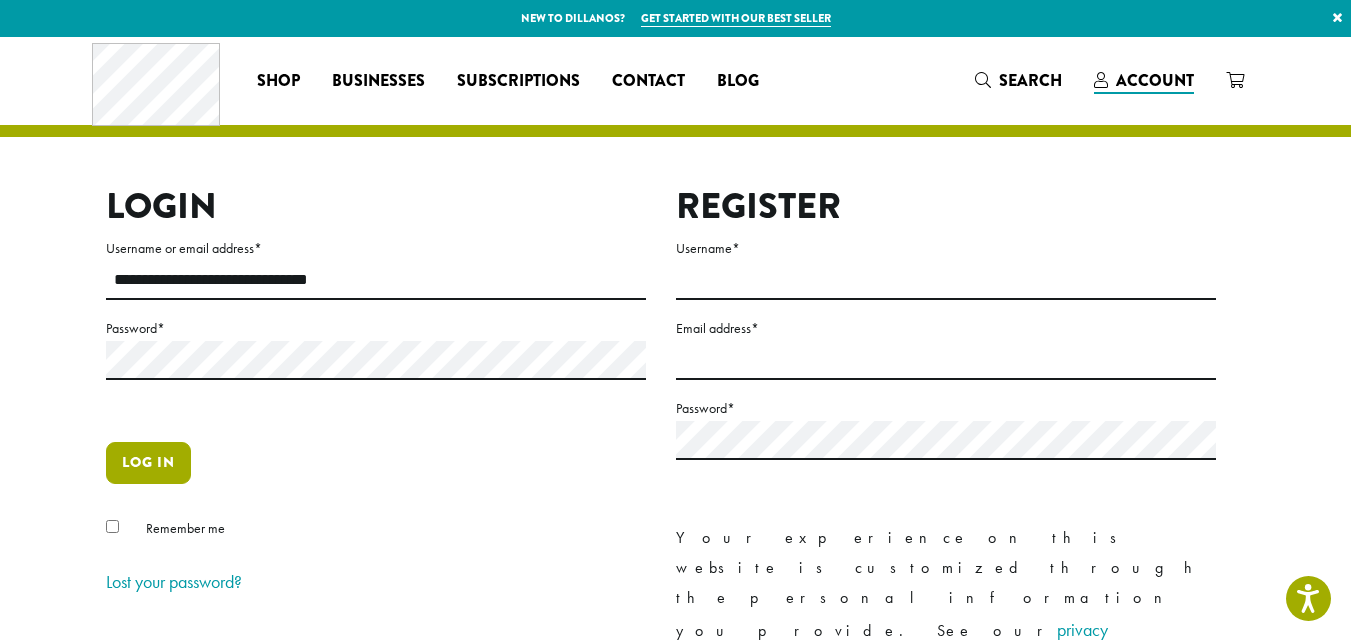 scroll, scrollTop: 0, scrollLeft: 0, axis: both 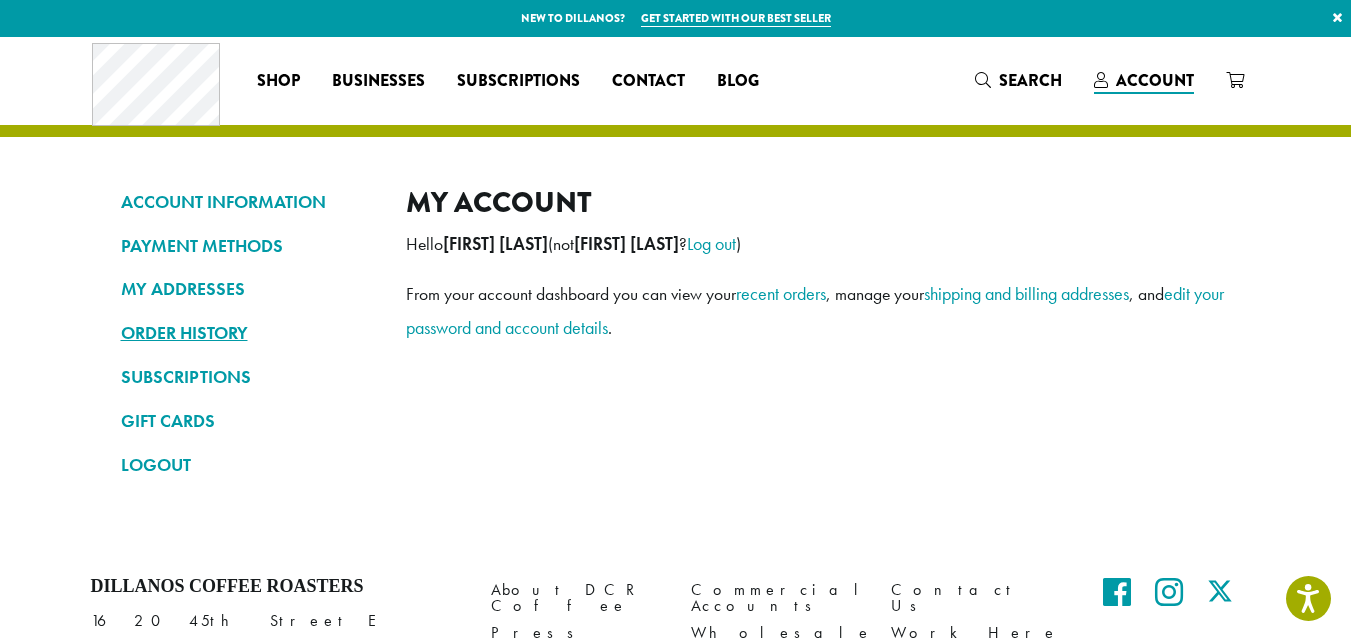 click on "ORDER HISTORY" at bounding box center [248, 333] 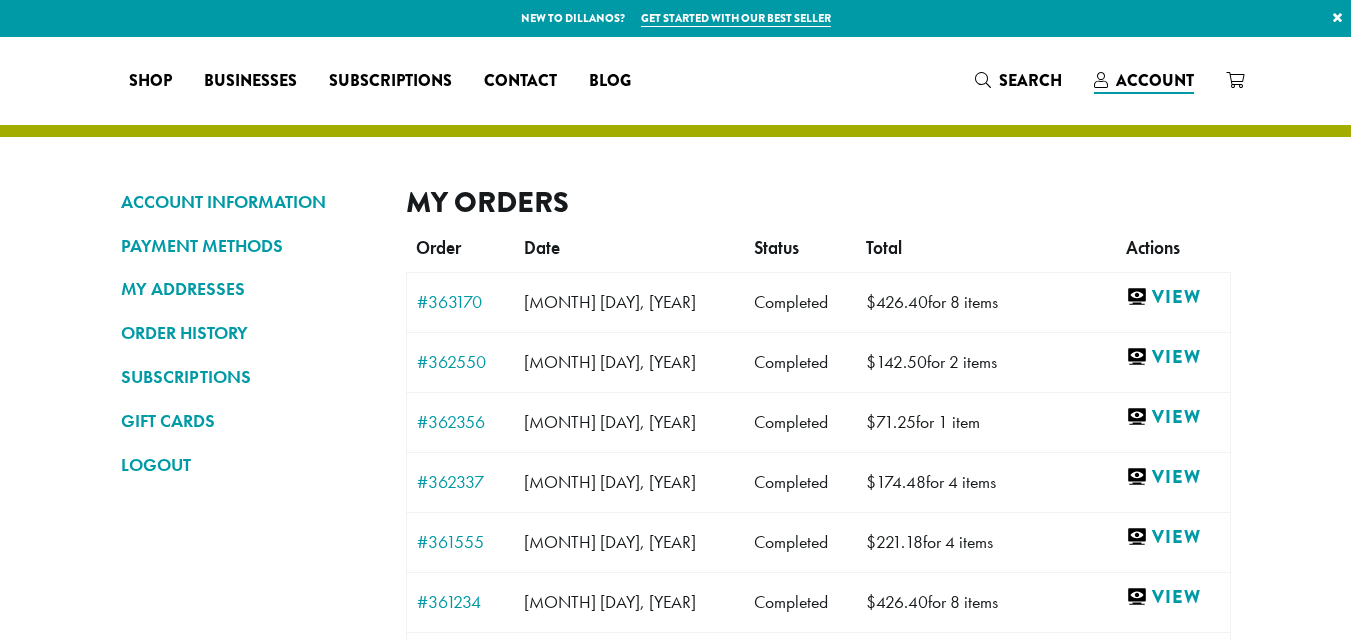scroll, scrollTop: 0, scrollLeft: 0, axis: both 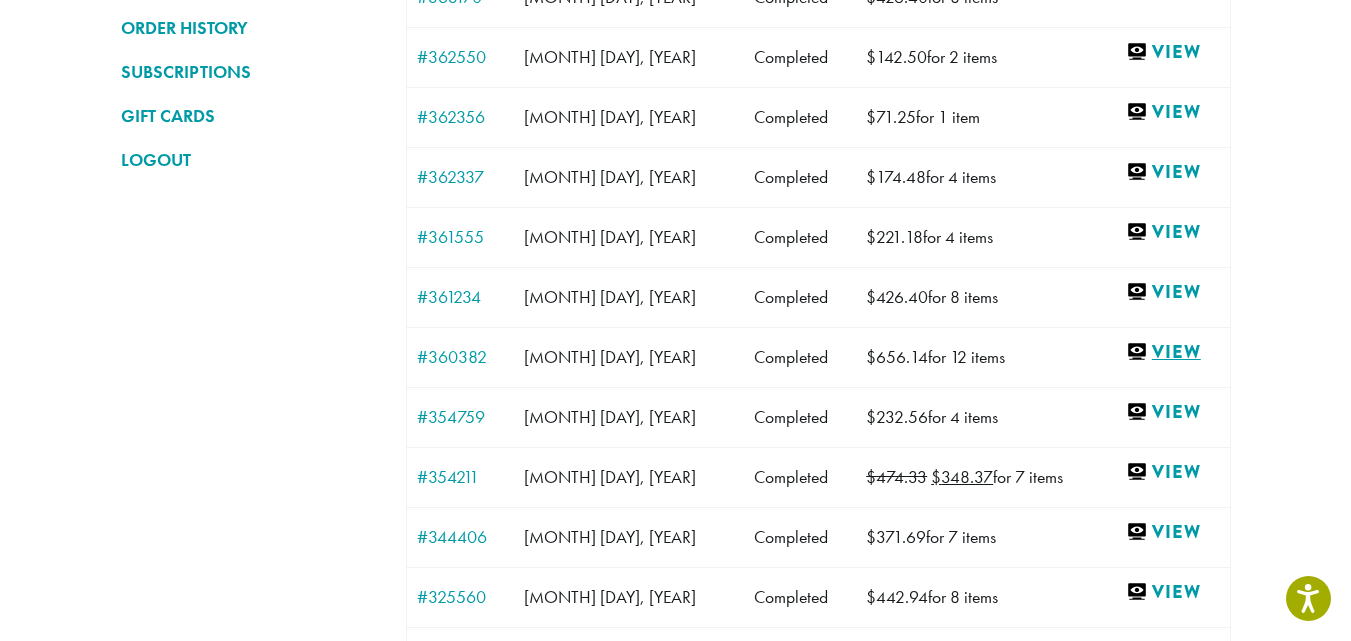click on "View" at bounding box center [1173, 352] 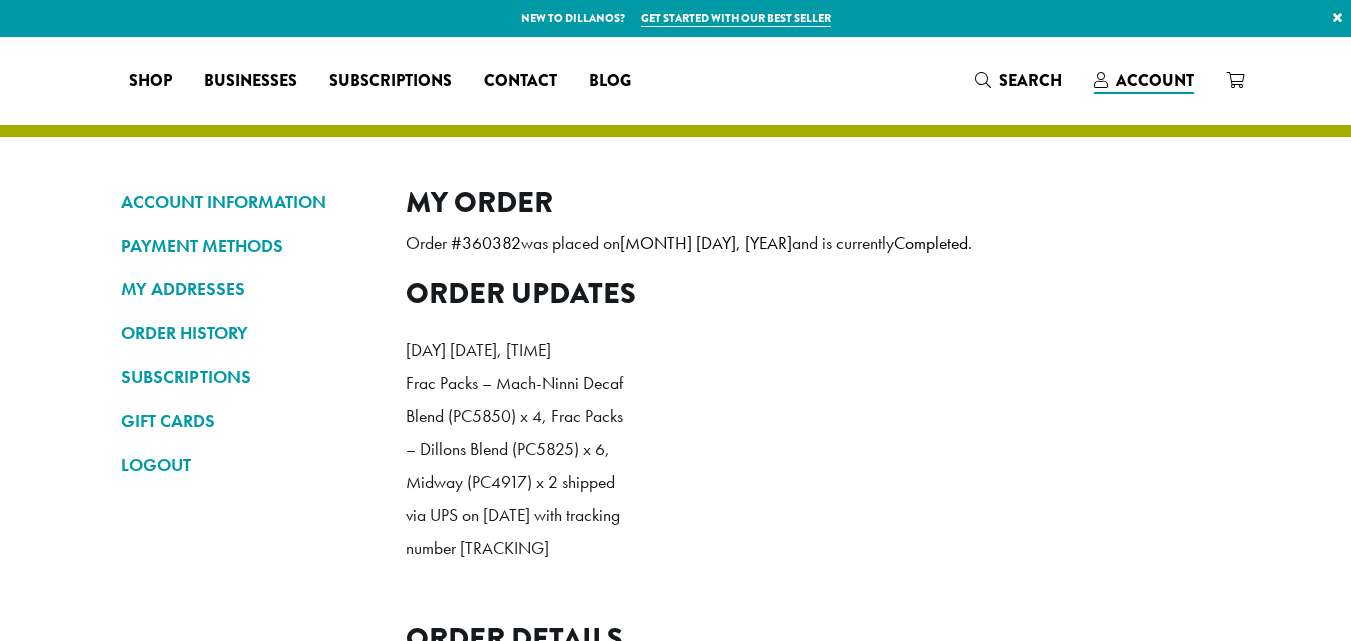 scroll, scrollTop: 0, scrollLeft: 0, axis: both 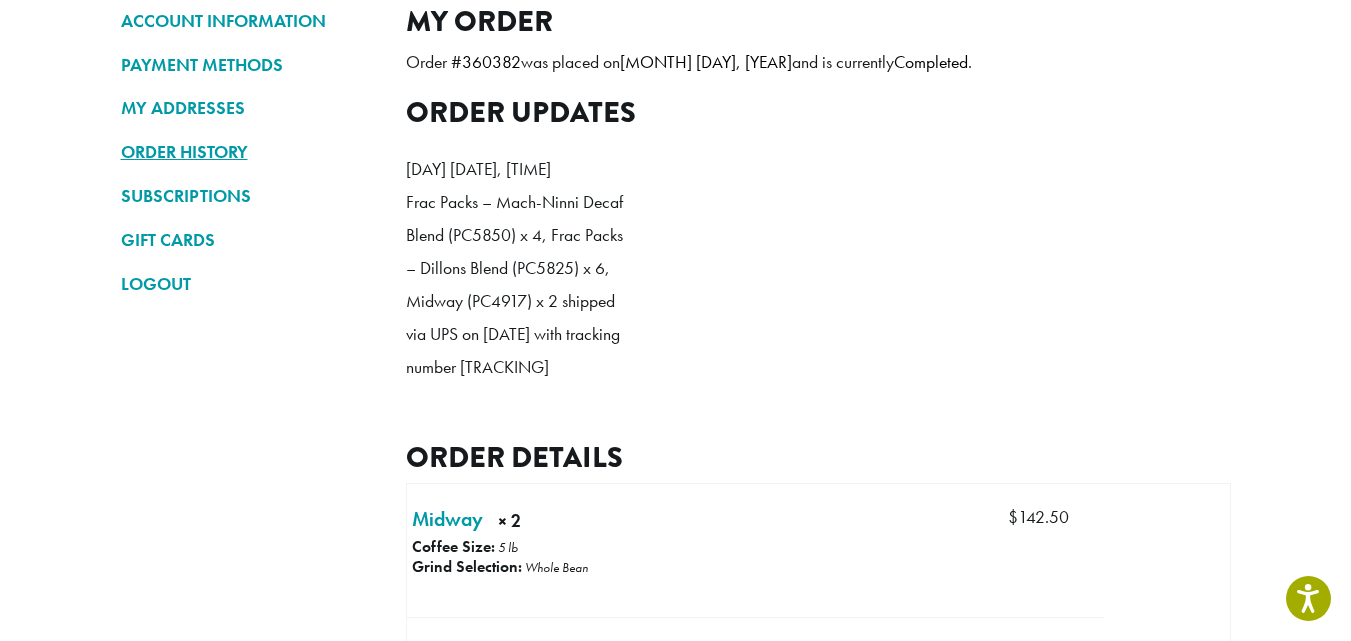click on "ORDER HISTORY" at bounding box center [248, 152] 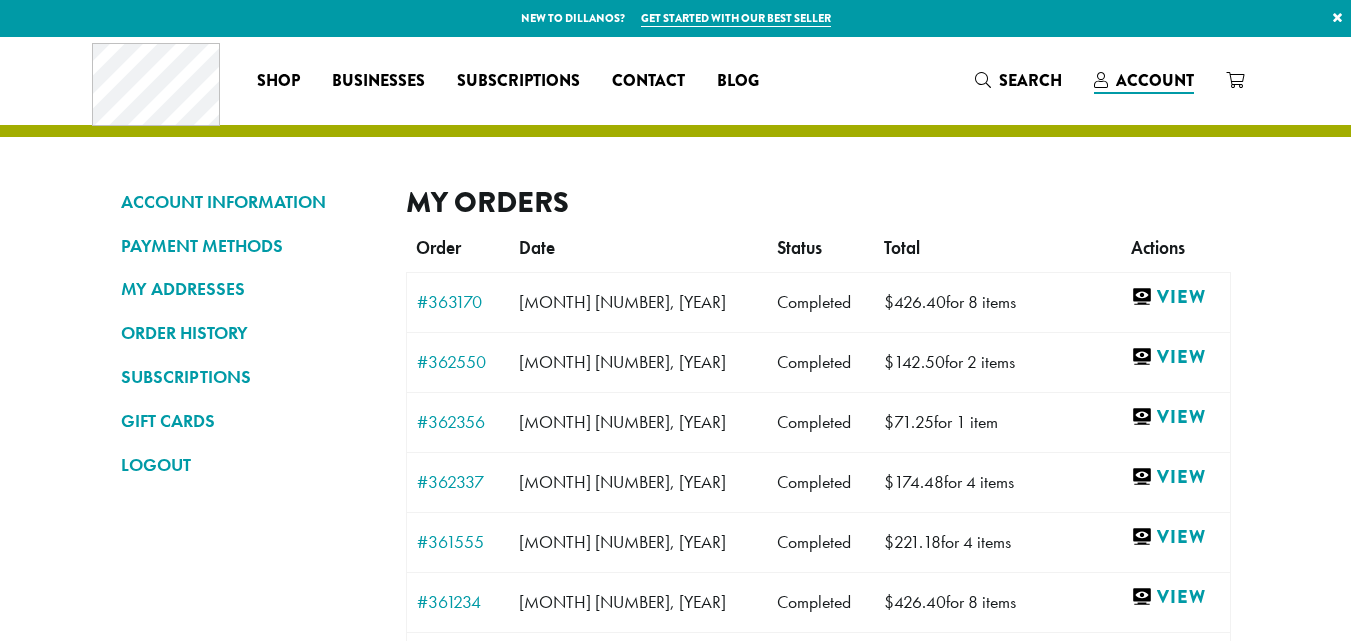scroll, scrollTop: 207, scrollLeft: 0, axis: vertical 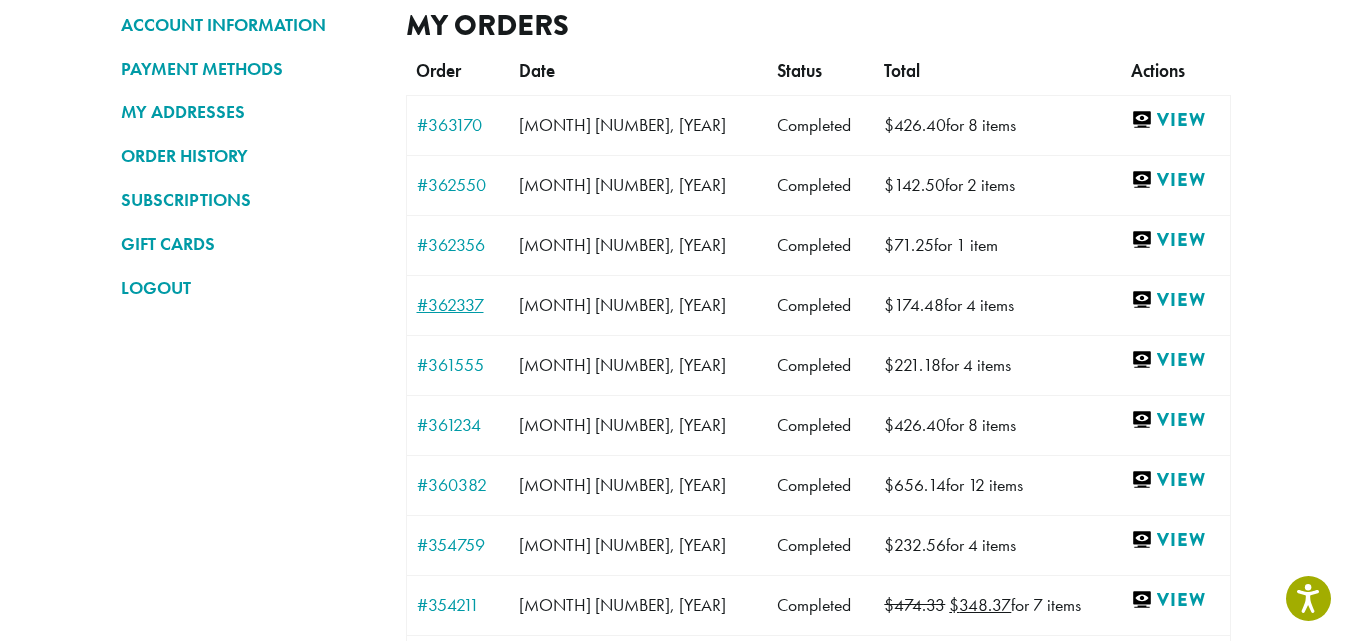 click on "#362550" at bounding box center [458, 185] 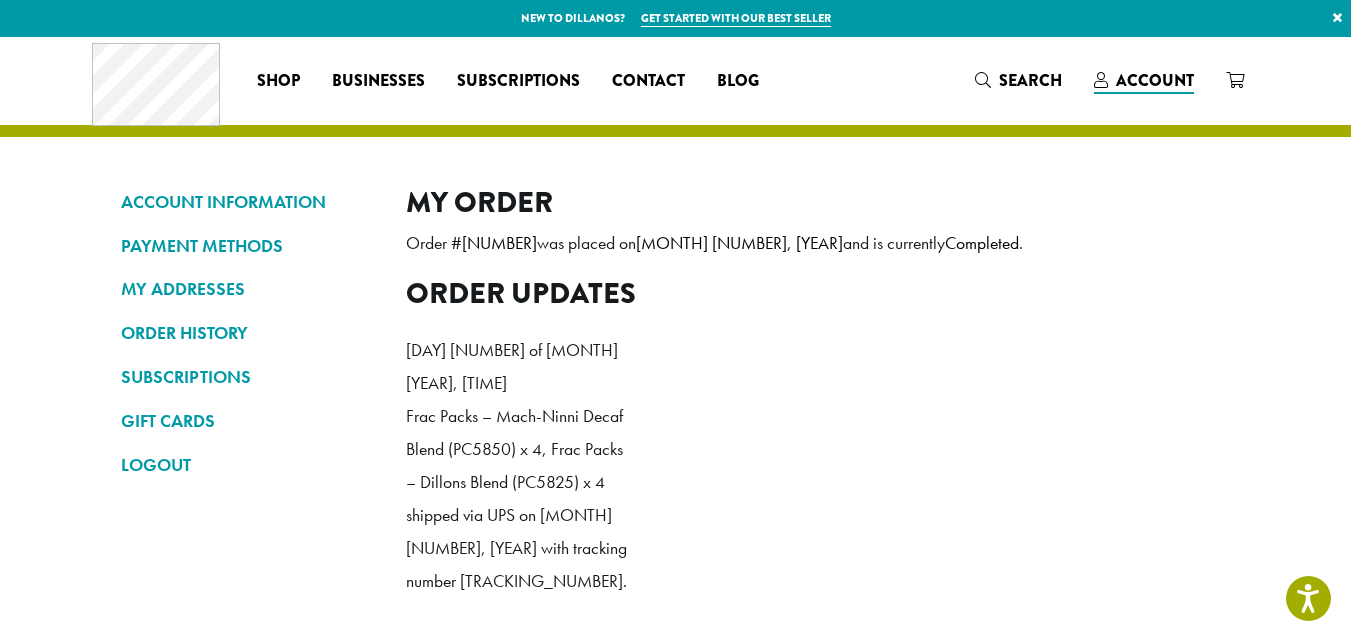 scroll, scrollTop: 590, scrollLeft: 0, axis: vertical 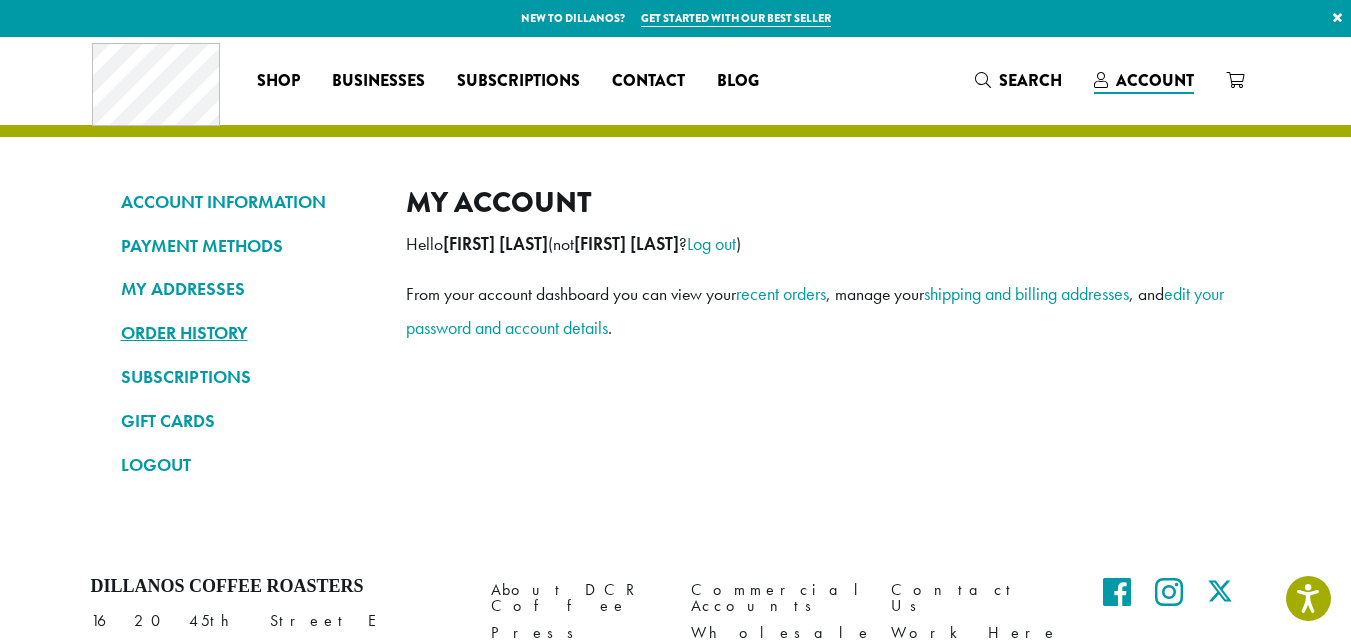 click on "ORDER HISTORY" at bounding box center (248, 333) 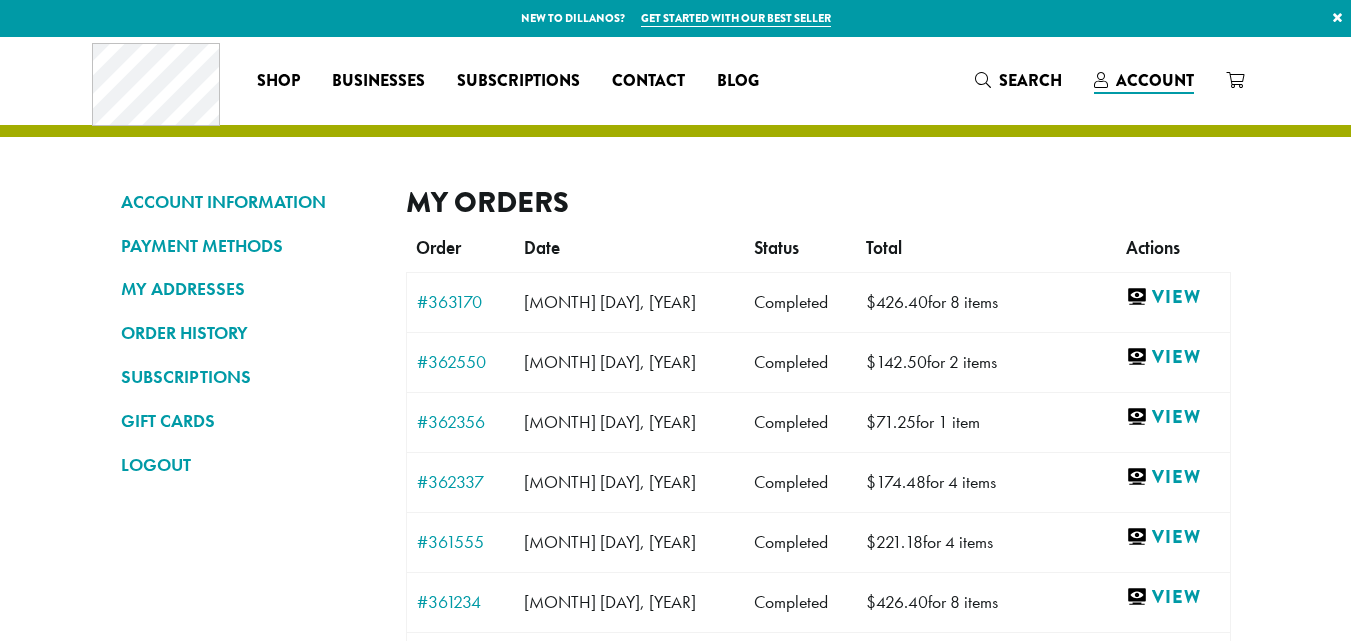 scroll, scrollTop: 0, scrollLeft: 0, axis: both 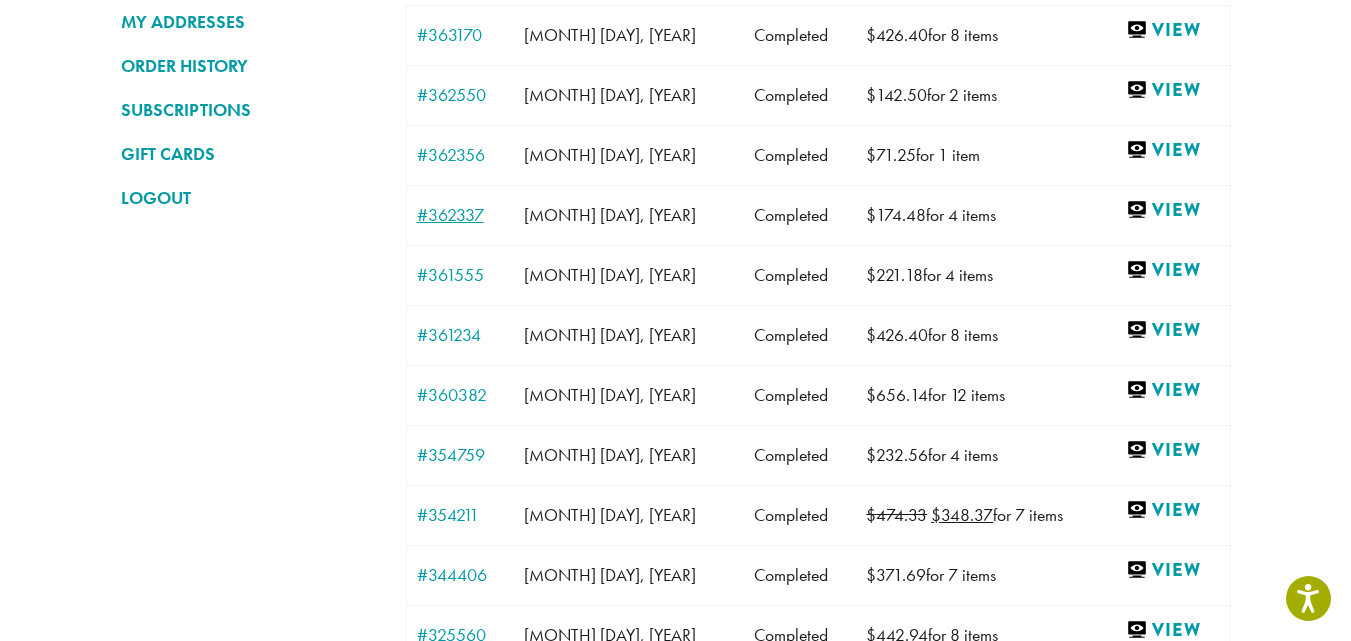 click on "#362337" at bounding box center (461, 215) 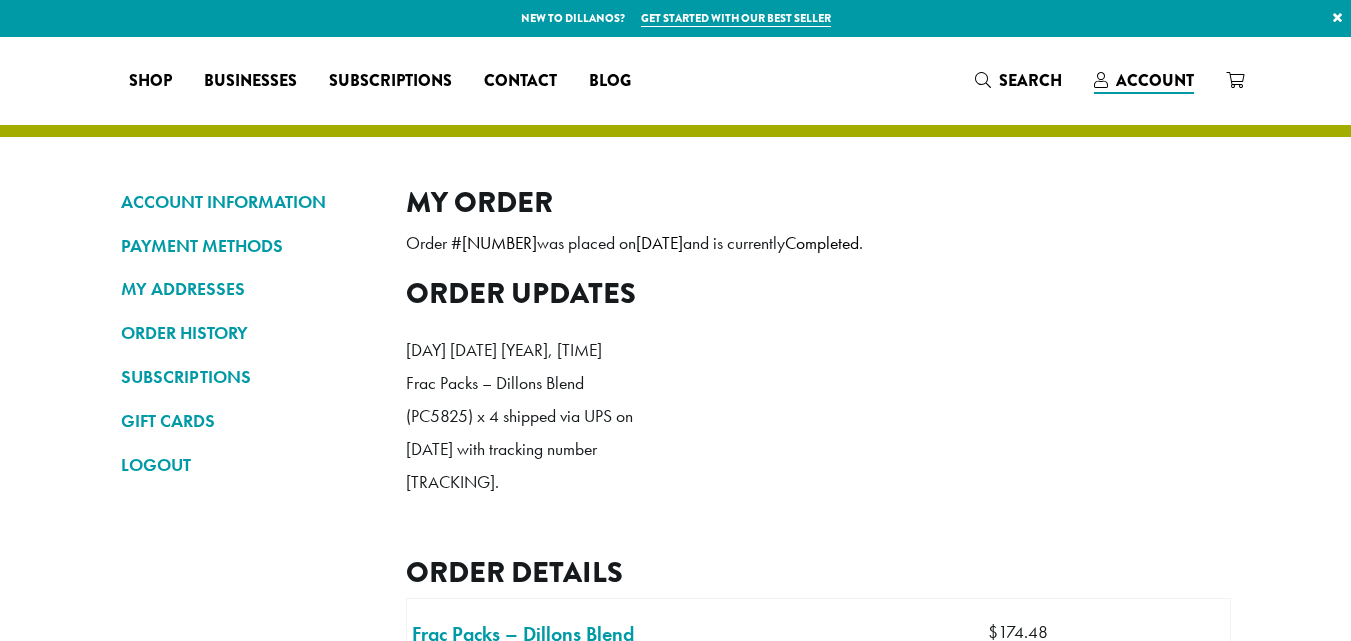 scroll, scrollTop: 0, scrollLeft: 0, axis: both 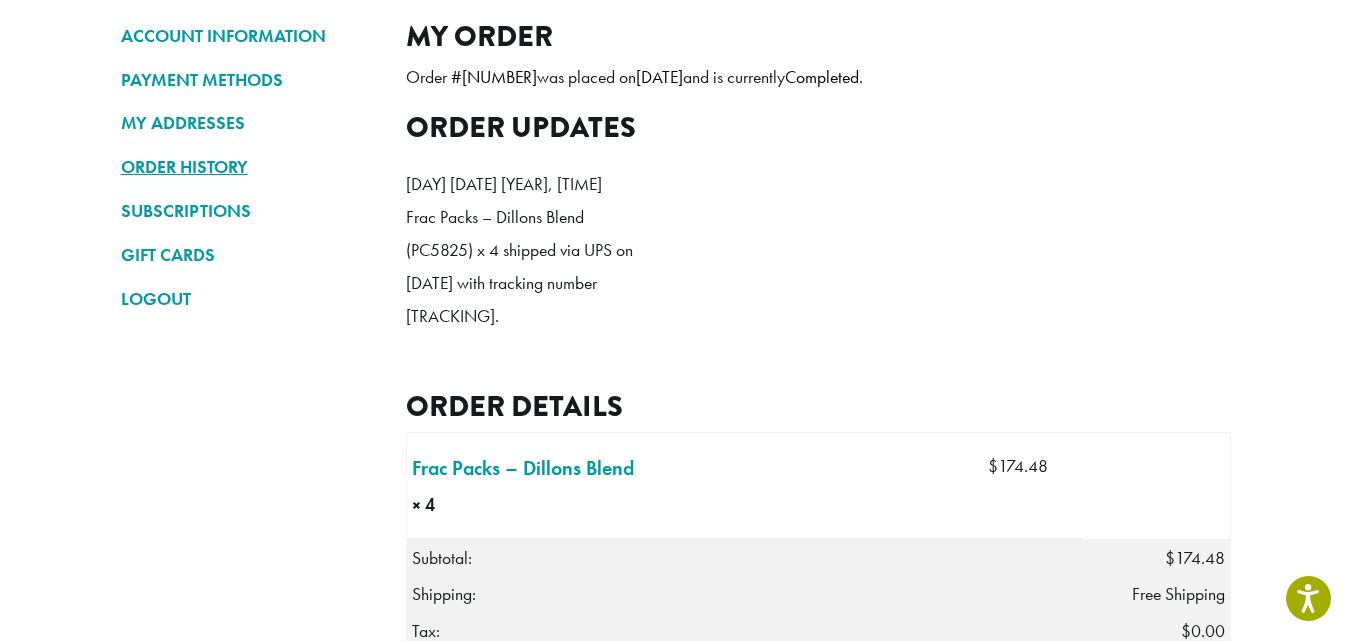click on "ORDER HISTORY" at bounding box center (248, 167) 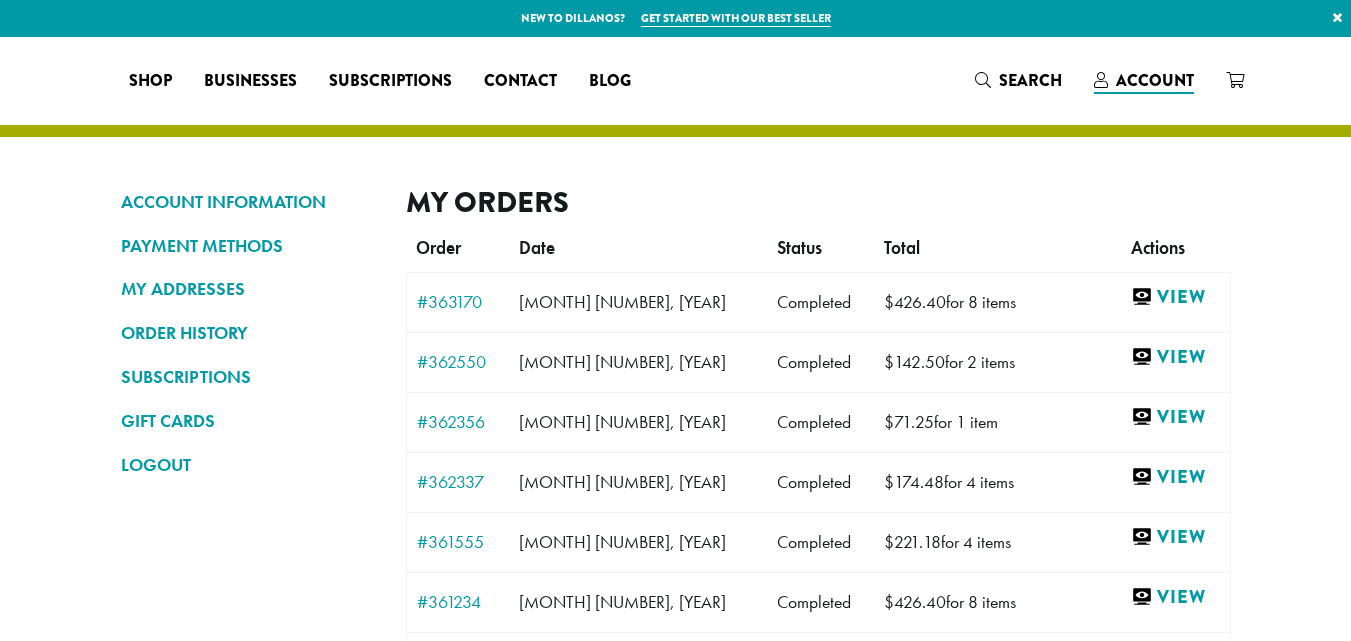 scroll, scrollTop: 0, scrollLeft: 0, axis: both 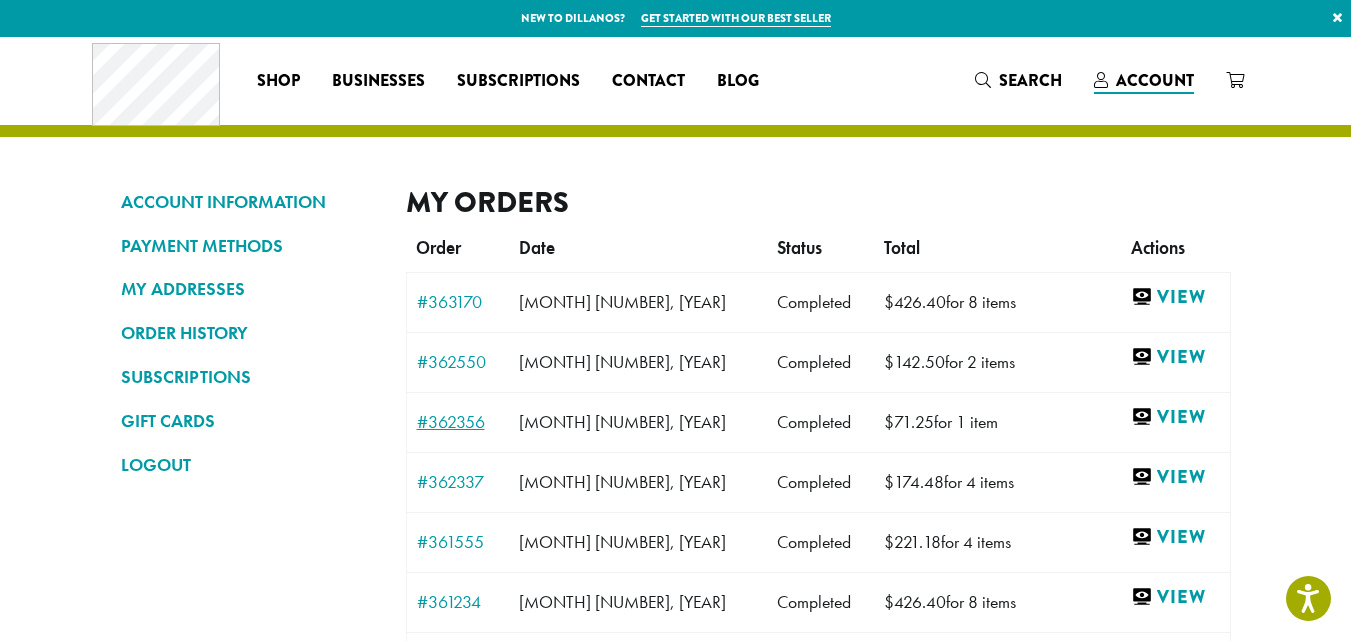 click on "#362356" at bounding box center [458, 422] 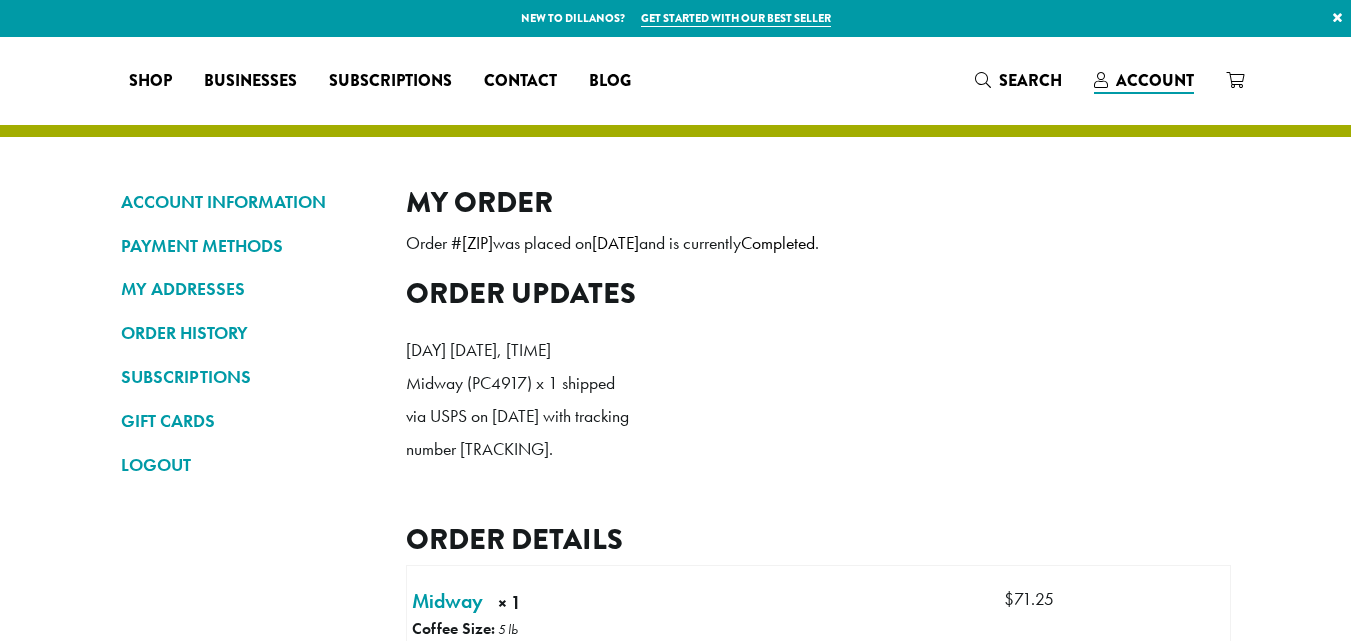 scroll, scrollTop: 0, scrollLeft: 0, axis: both 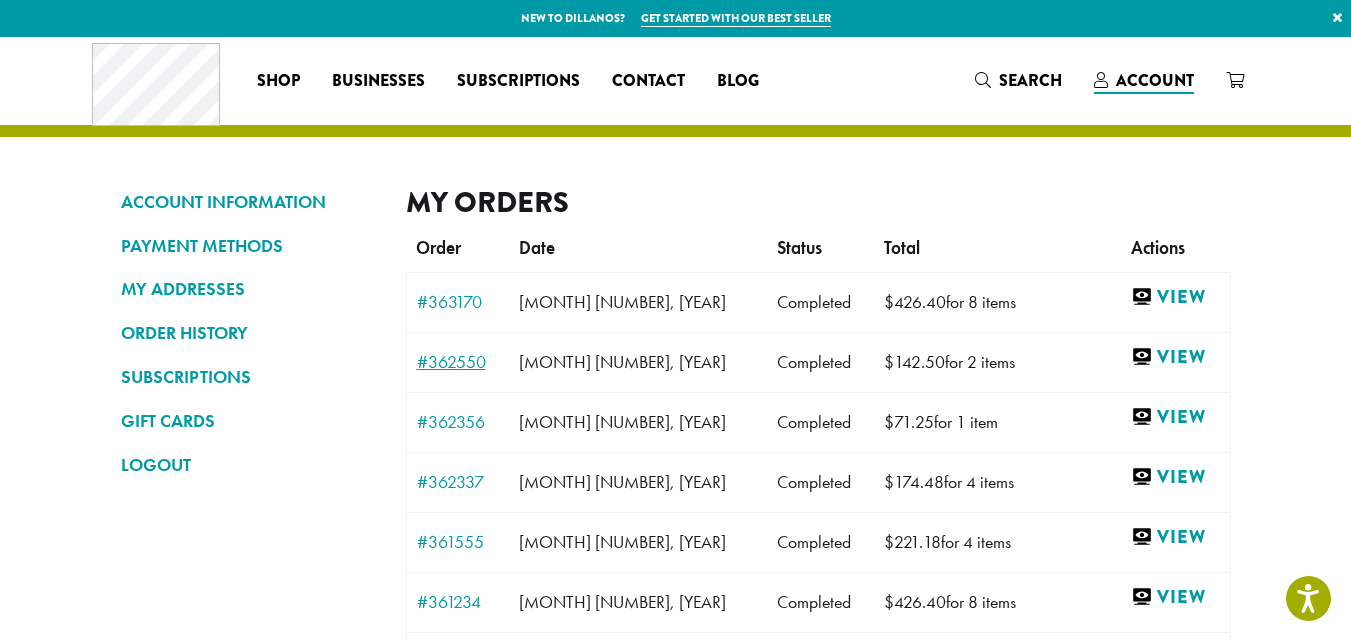click on "#362550" at bounding box center [458, 362] 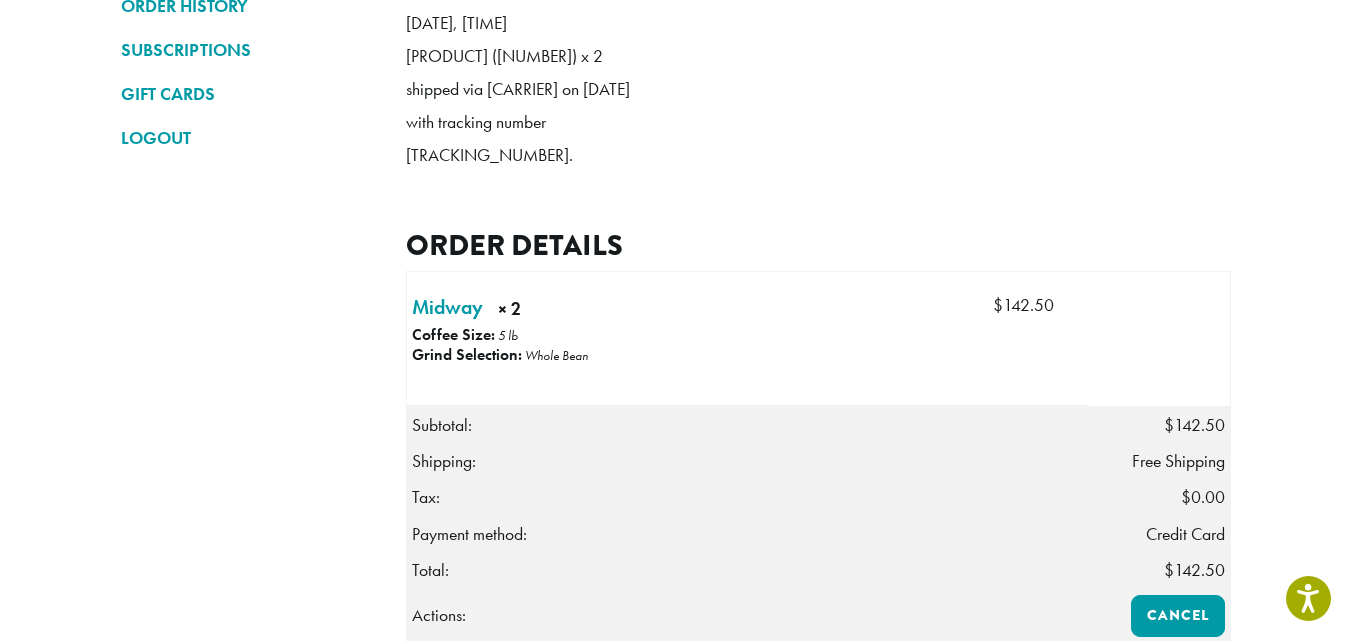 scroll, scrollTop: 329, scrollLeft: 0, axis: vertical 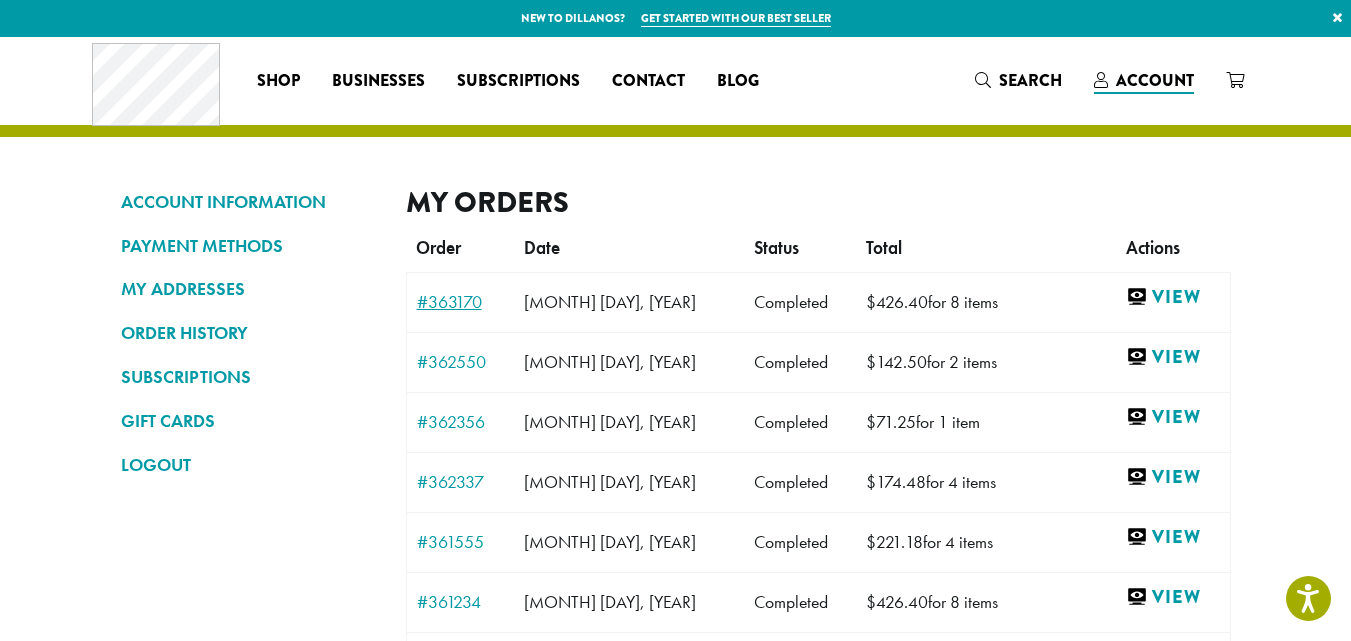 click on "#363170" at bounding box center (461, 302) 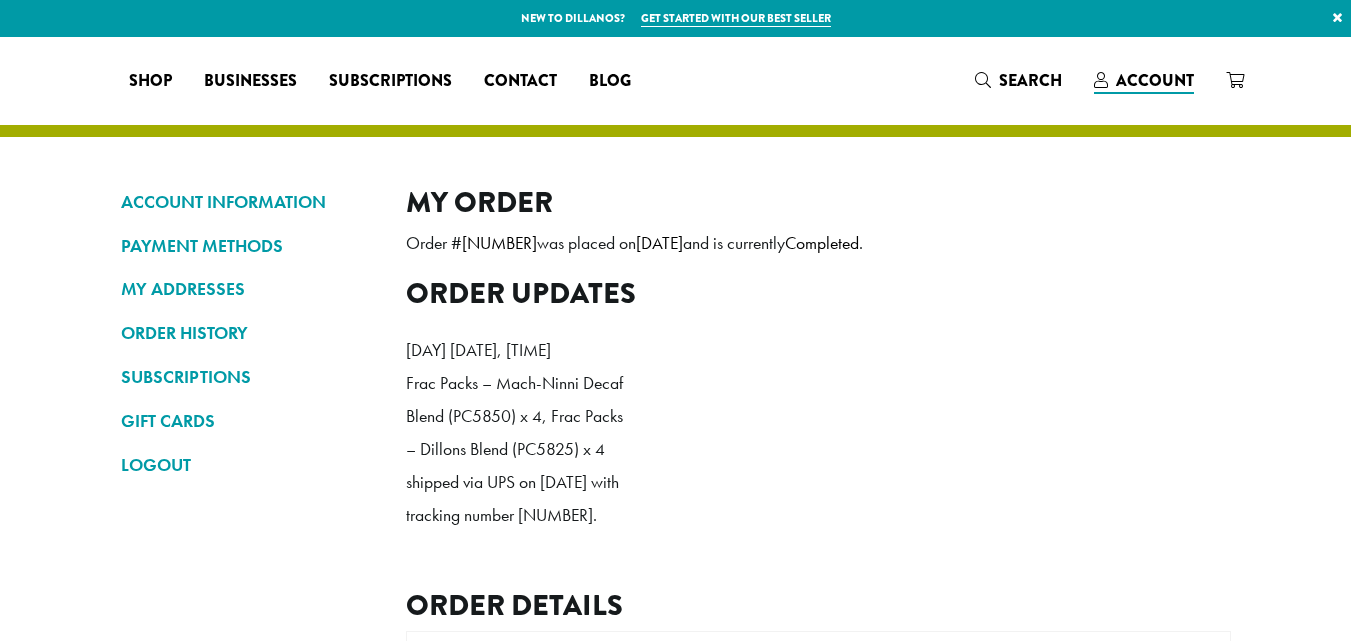scroll, scrollTop: 0, scrollLeft: 0, axis: both 